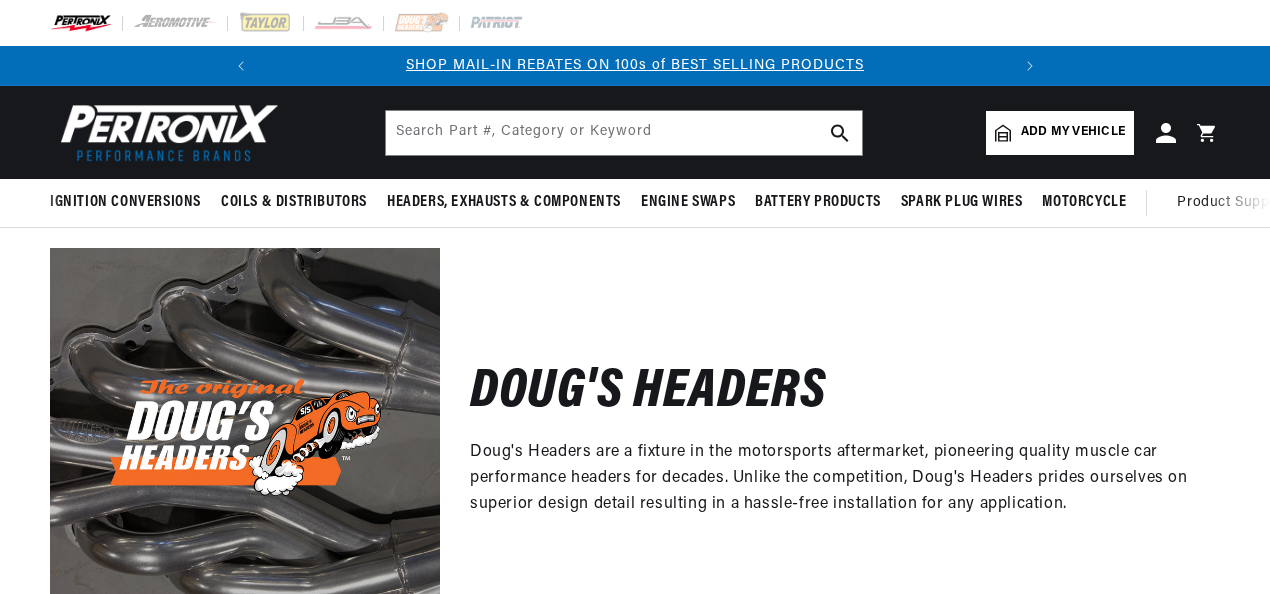 scroll, scrollTop: 0, scrollLeft: 0, axis: both 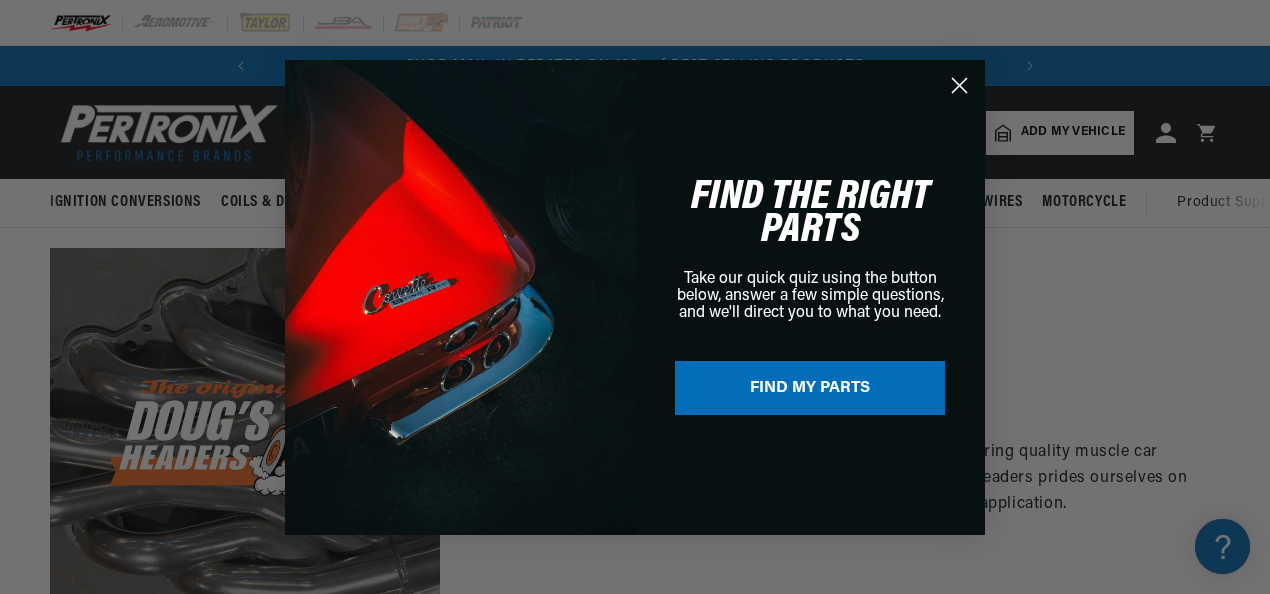 click 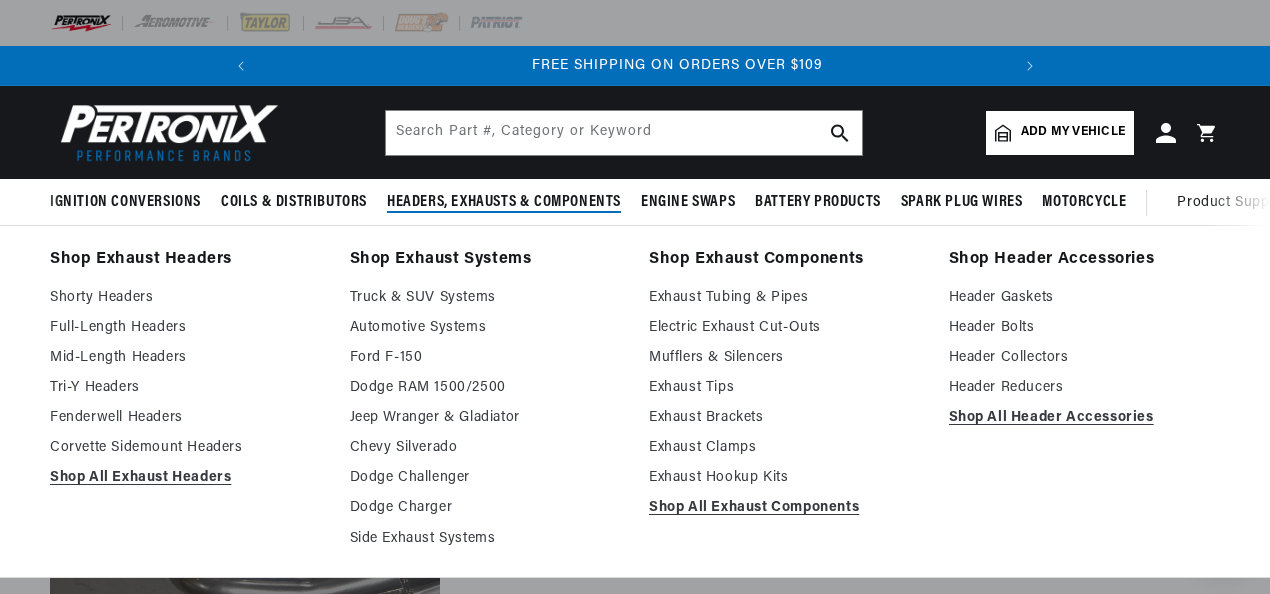 scroll, scrollTop: 0, scrollLeft: 746, axis: horizontal 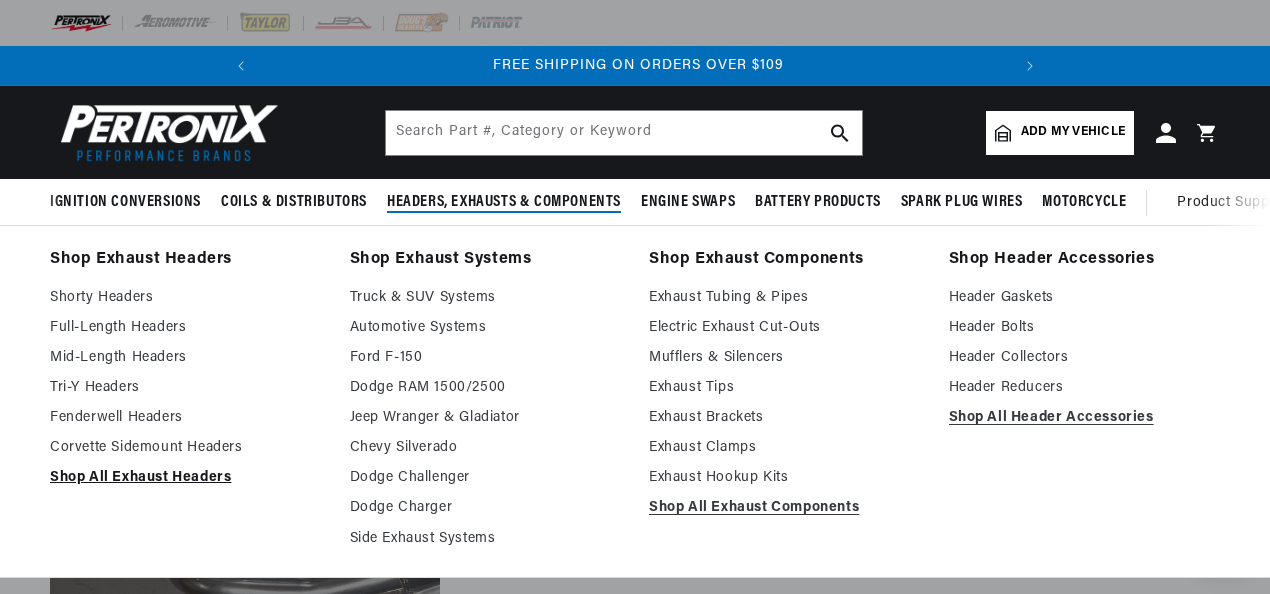 click on "Shop All Exhaust Headers" at bounding box center [186, 478] 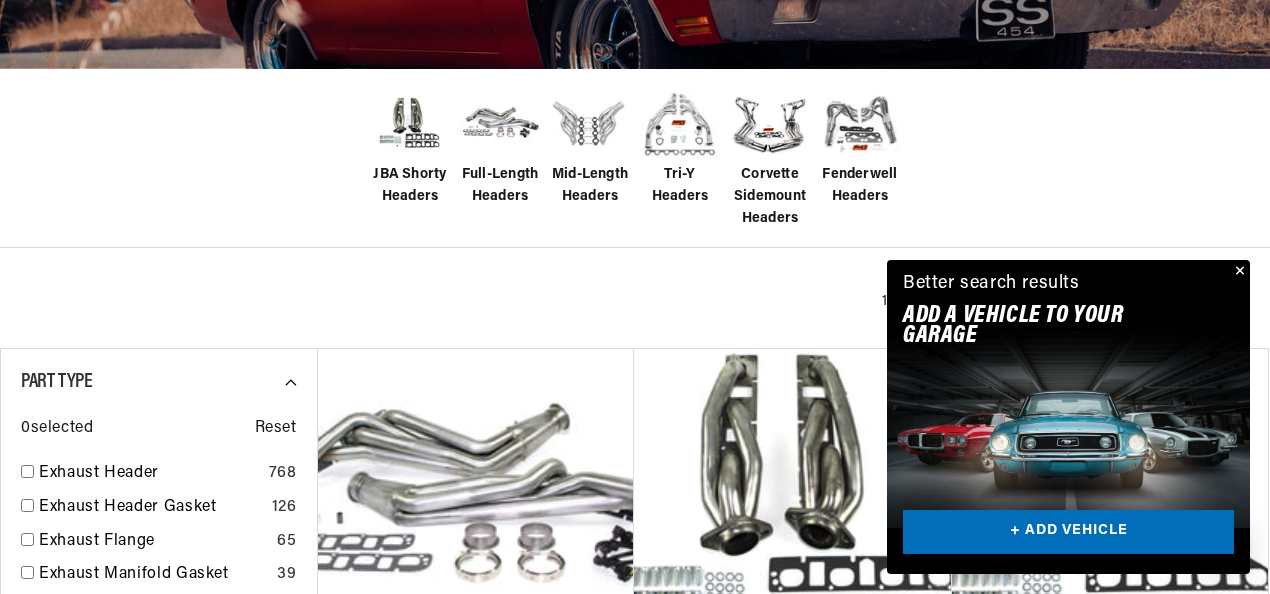scroll, scrollTop: 500, scrollLeft: 0, axis: vertical 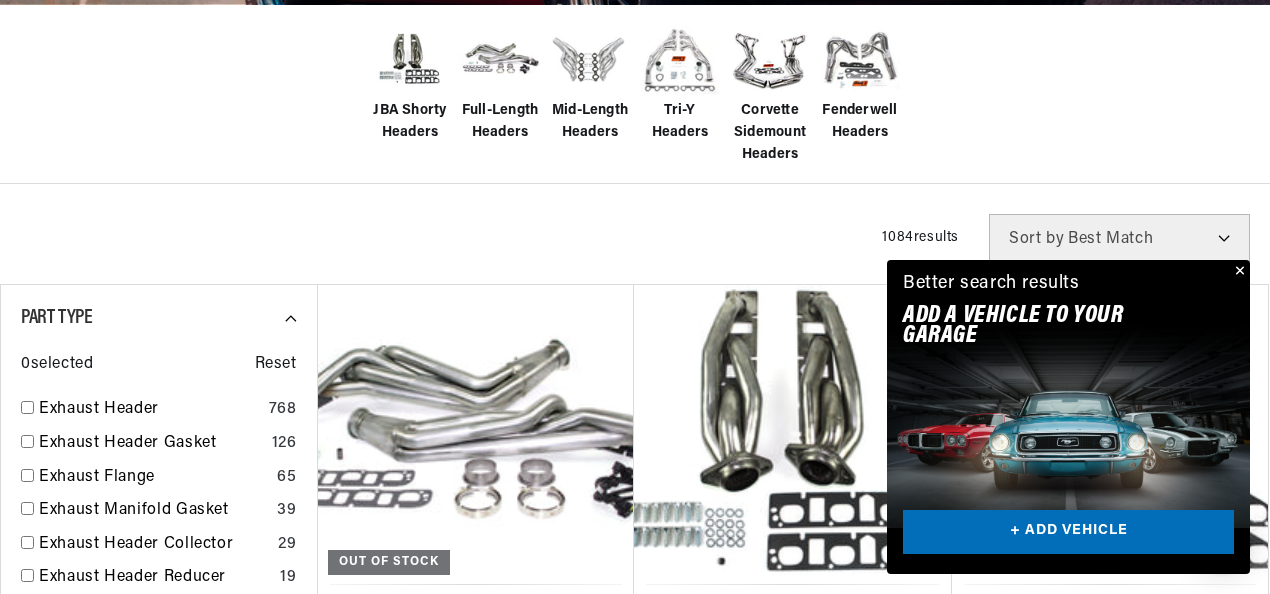 click at bounding box center (1238, 272) 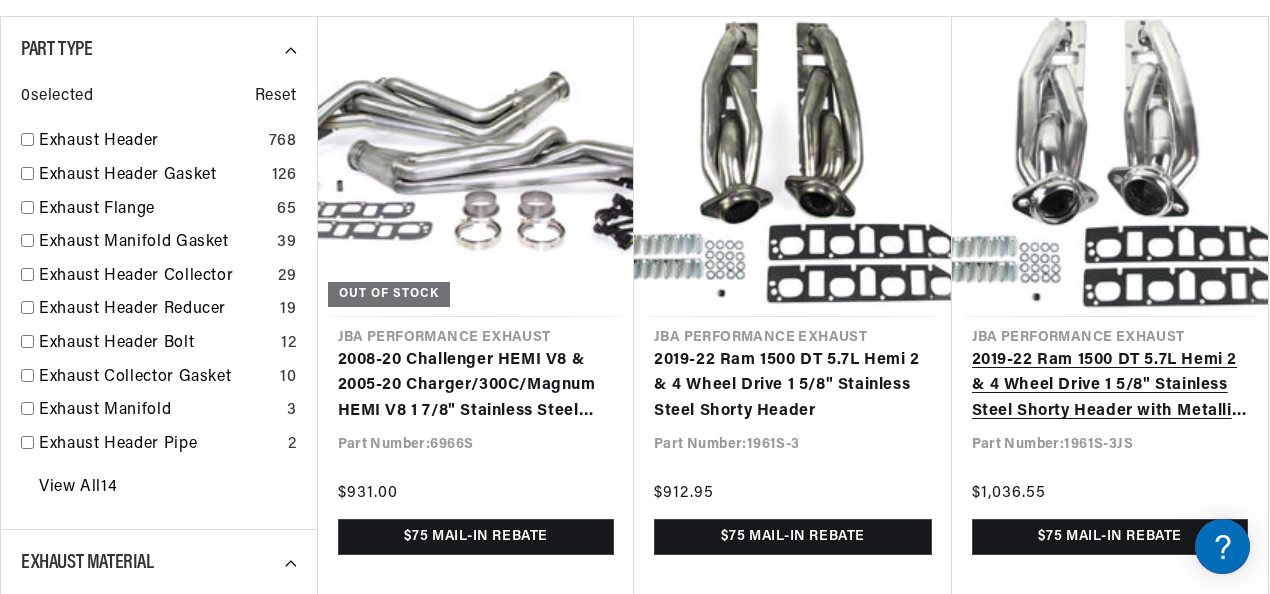 scroll, scrollTop: 900, scrollLeft: 0, axis: vertical 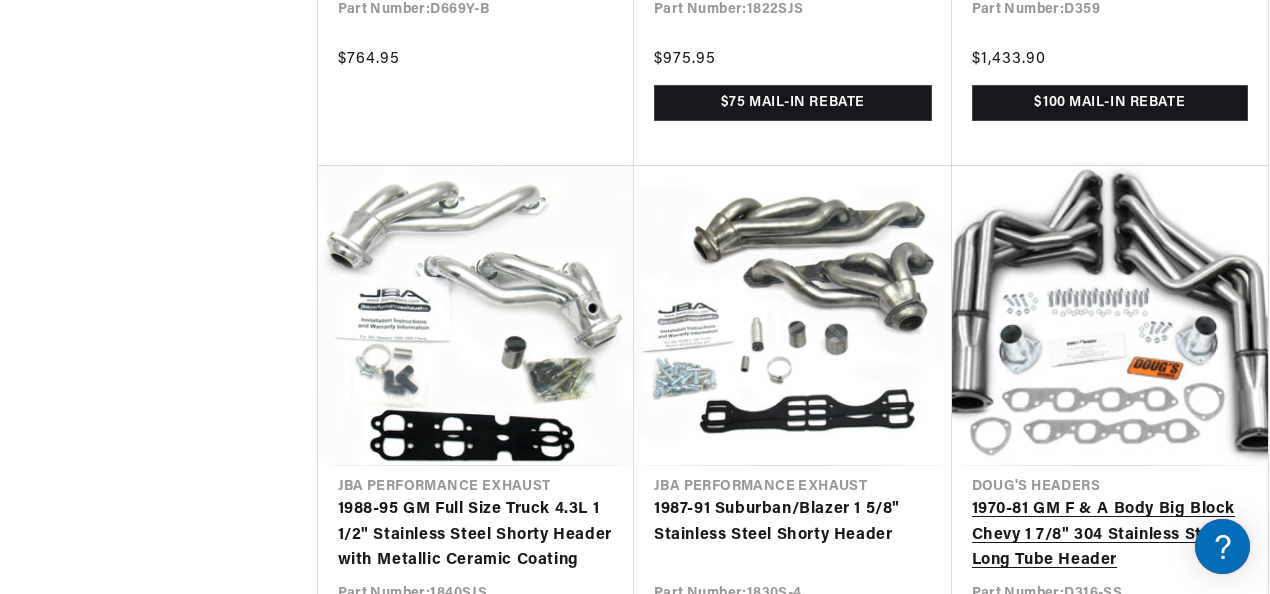 drag, startPoint x: 1269, startPoint y: 547, endPoint x: 1268, endPoint y: 428, distance: 119.0042 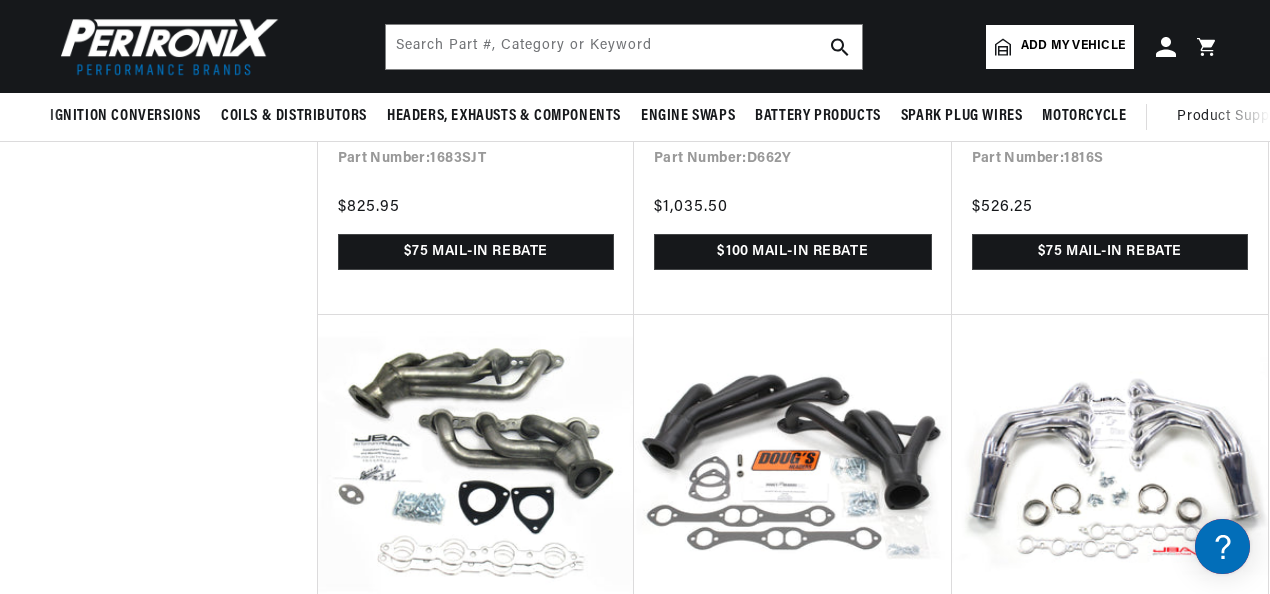scroll, scrollTop: 0, scrollLeft: 746, axis: horizontal 